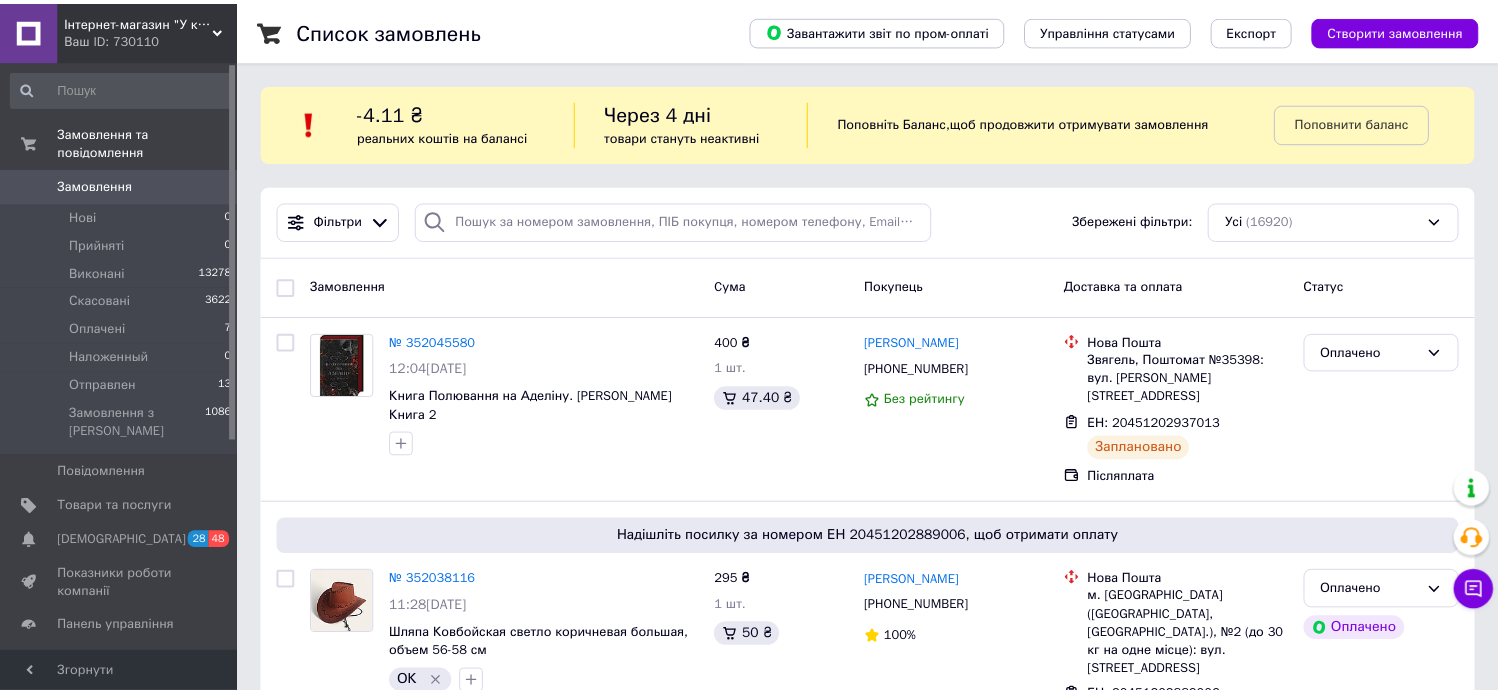 scroll, scrollTop: 0, scrollLeft: 0, axis: both 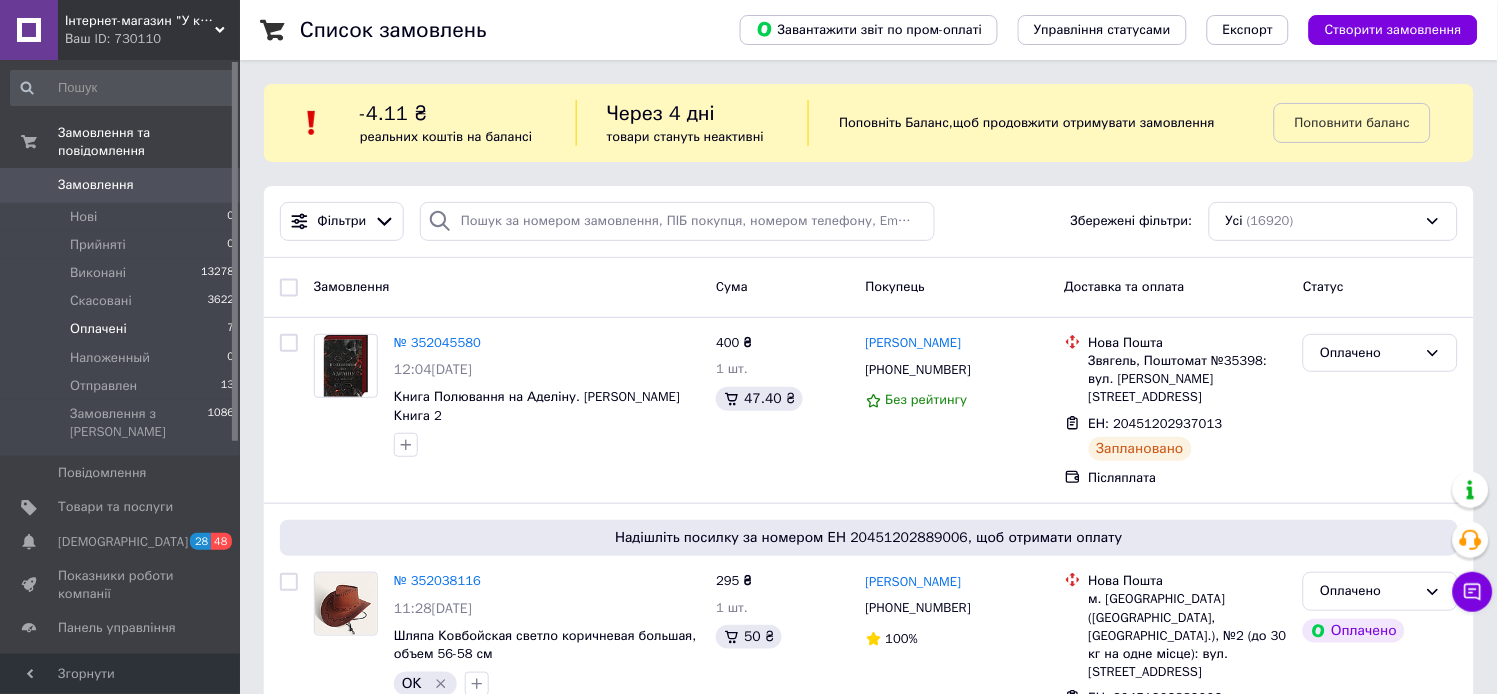click on "Оплачені 7" at bounding box center [123, 329] 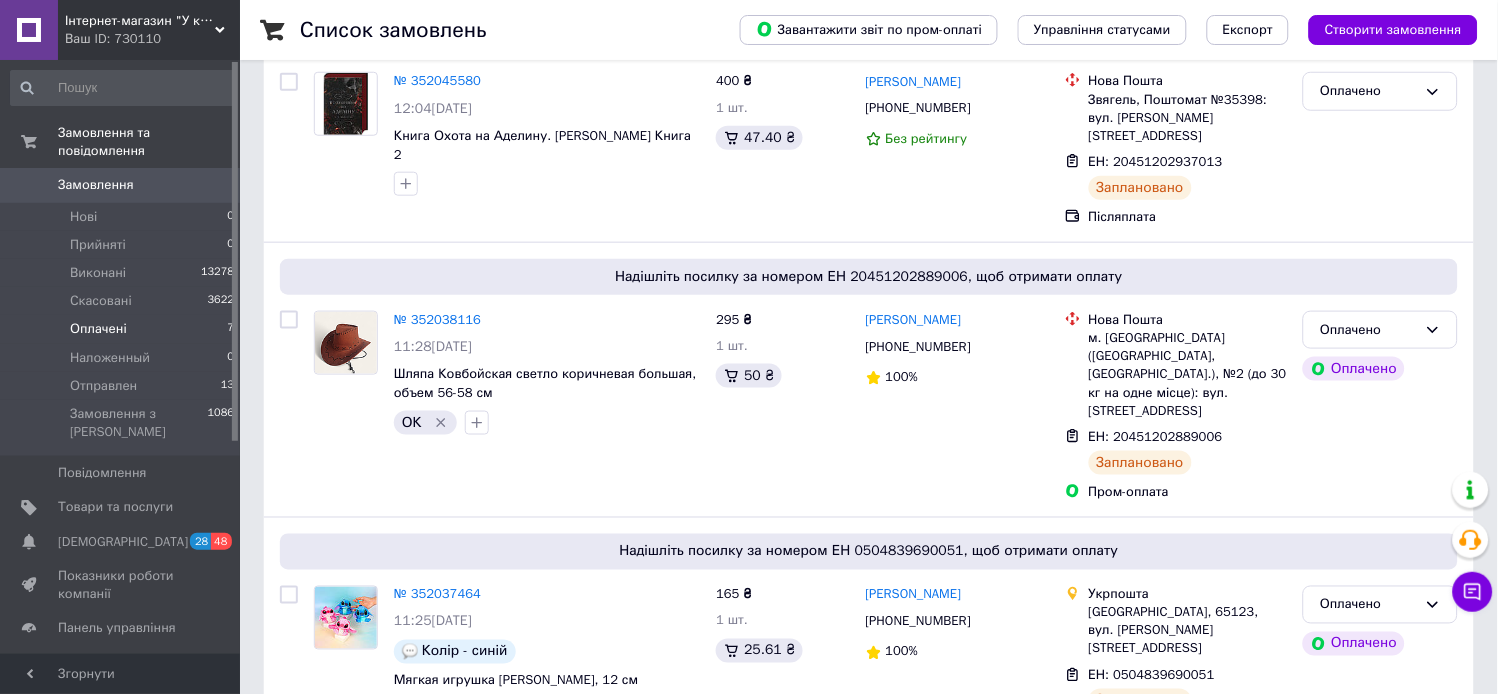 scroll, scrollTop: 0, scrollLeft: 0, axis: both 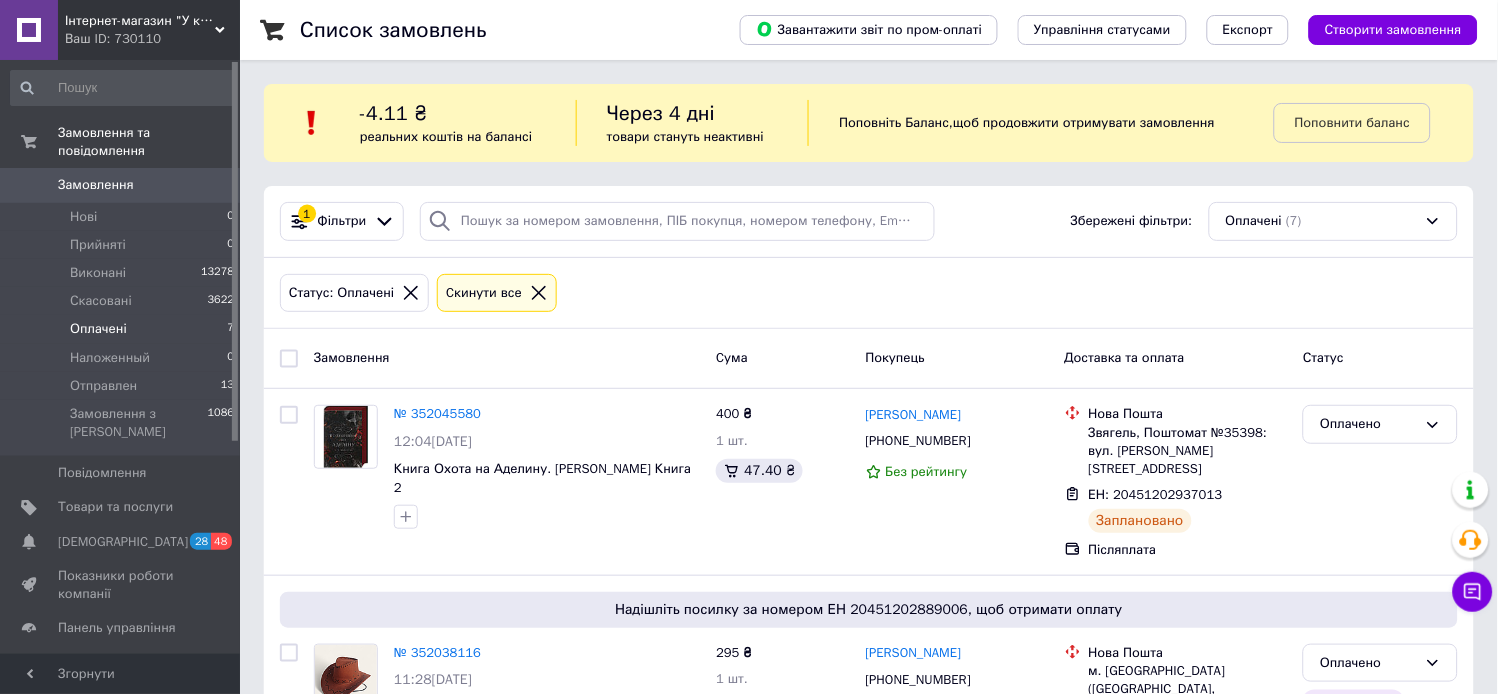 drag, startPoint x: 122, startPoint y: 474, endPoint x: 608, endPoint y: 377, distance: 495.5855 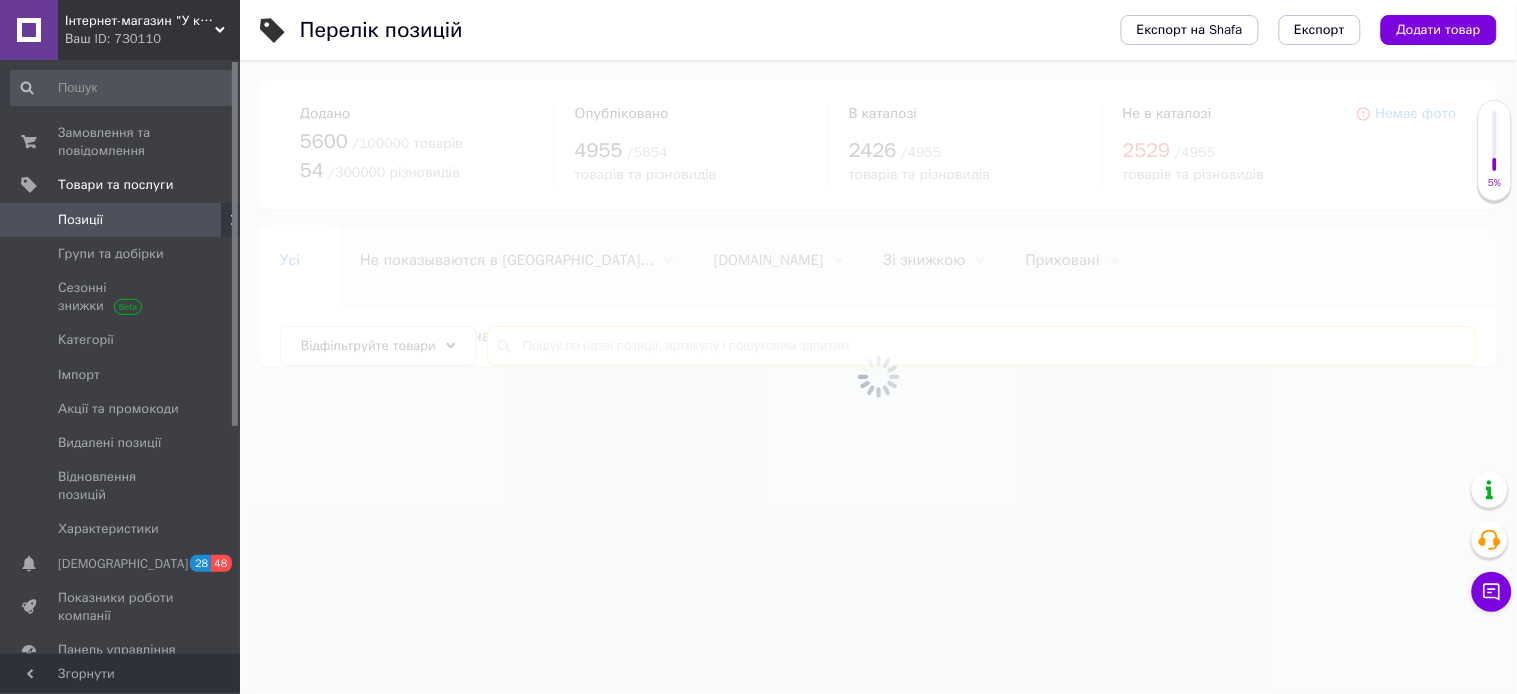 click at bounding box center [982, 346] 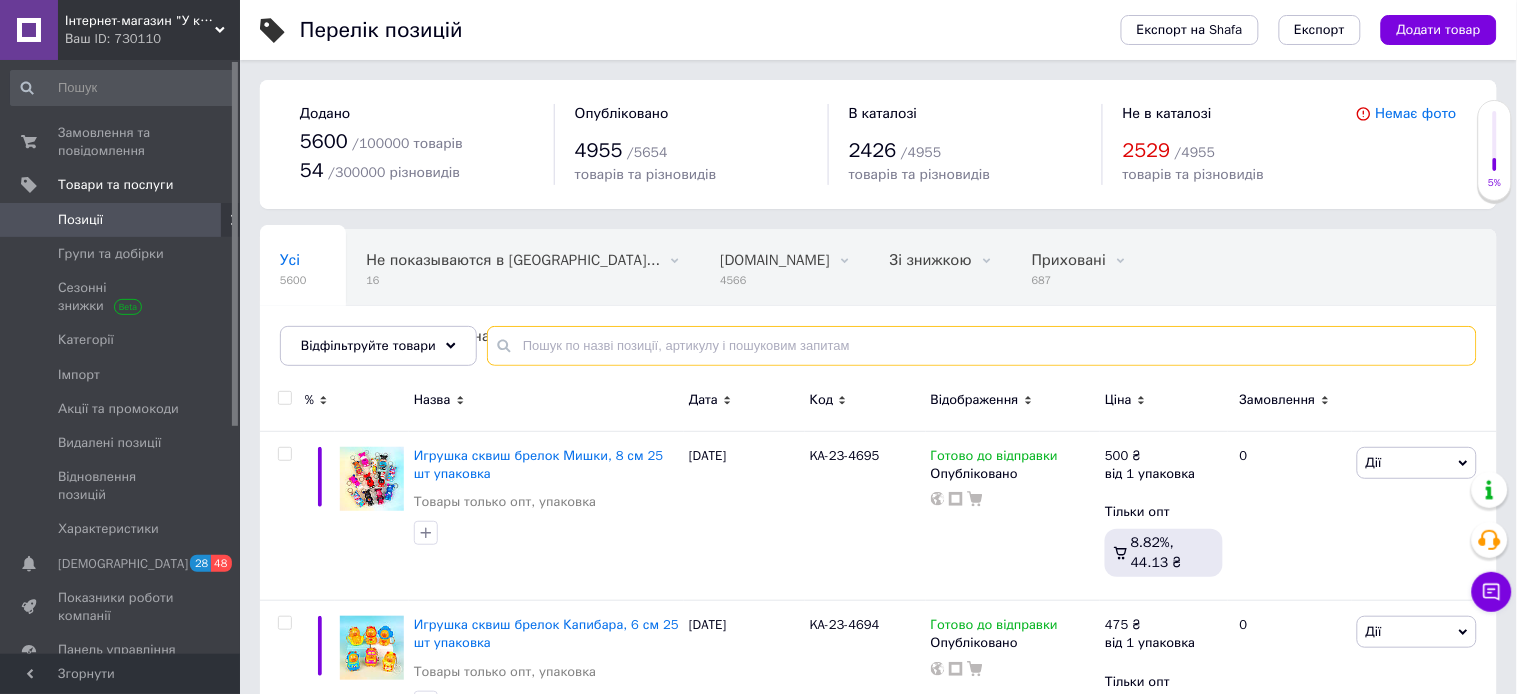 click at bounding box center (982, 346) 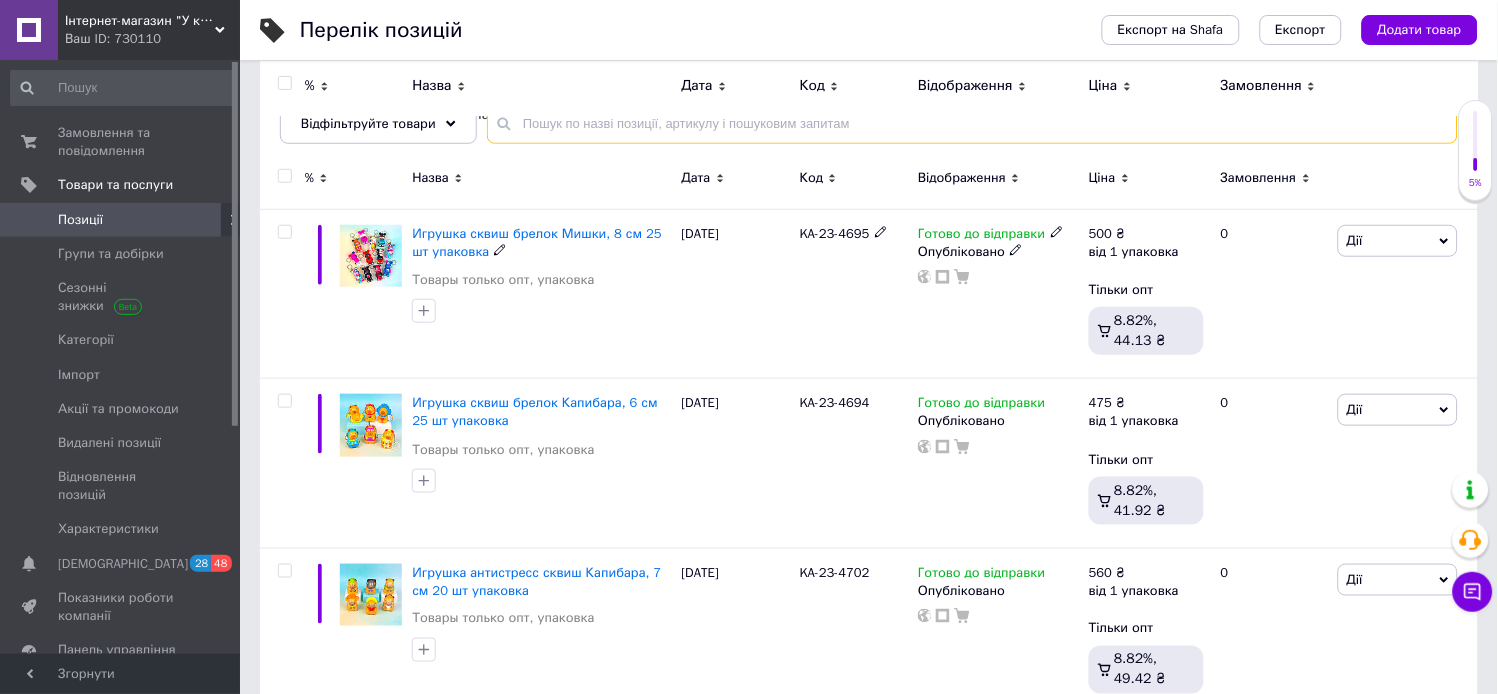 scroll, scrollTop: 0, scrollLeft: 0, axis: both 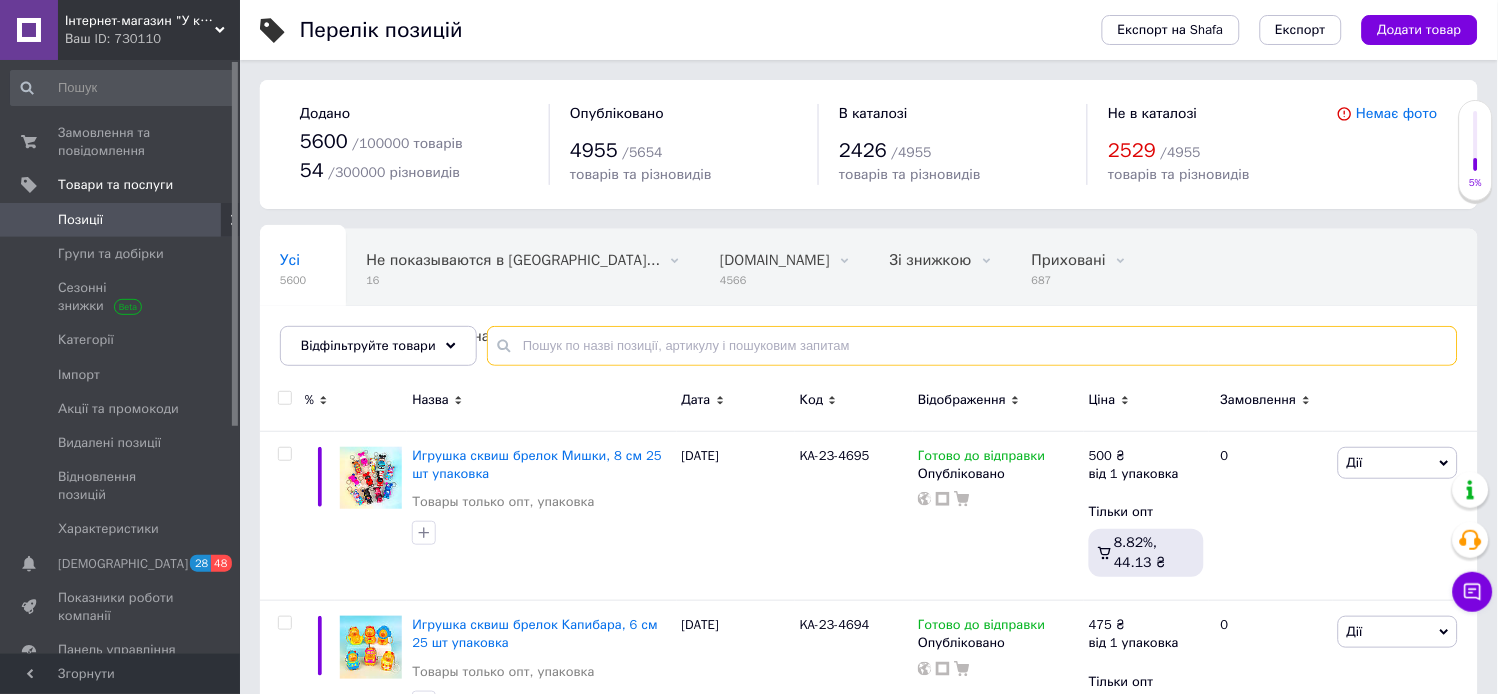 click at bounding box center [972, 346] 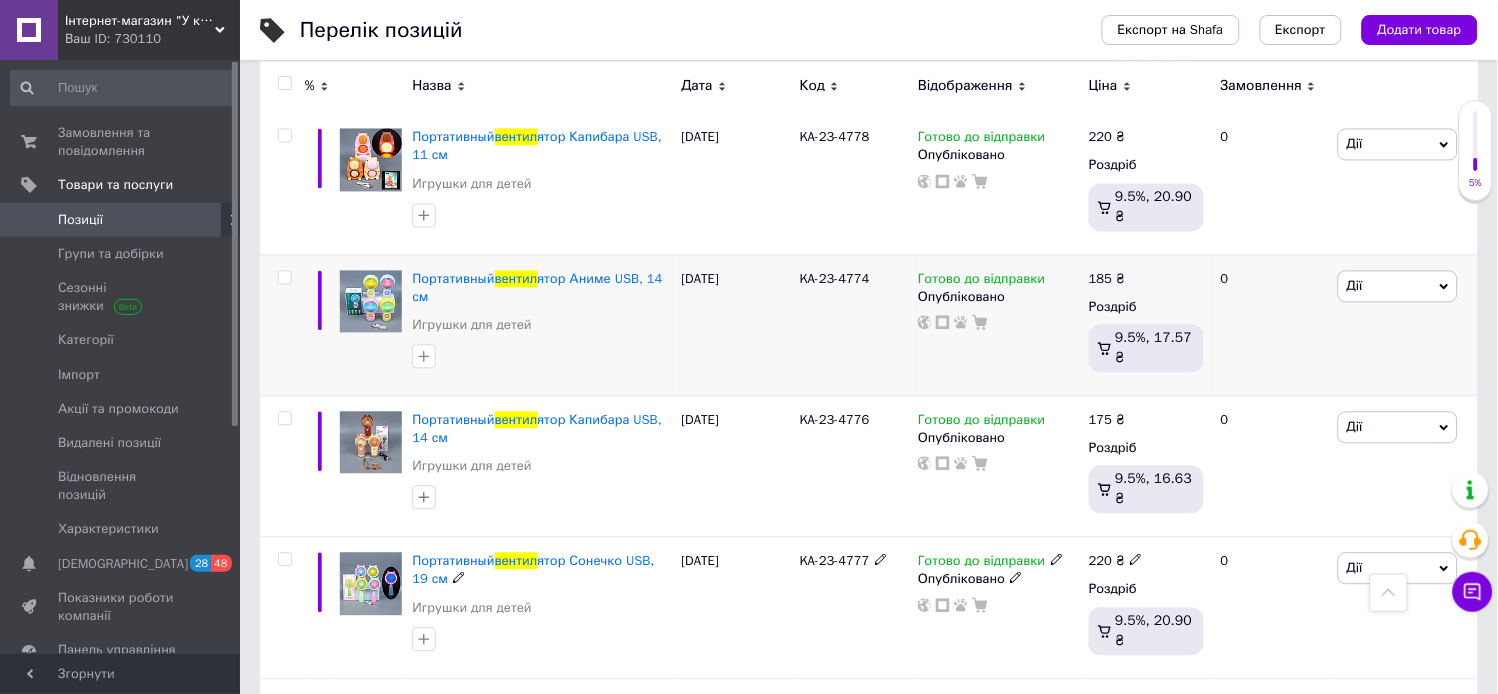 scroll, scrollTop: 666, scrollLeft: 0, axis: vertical 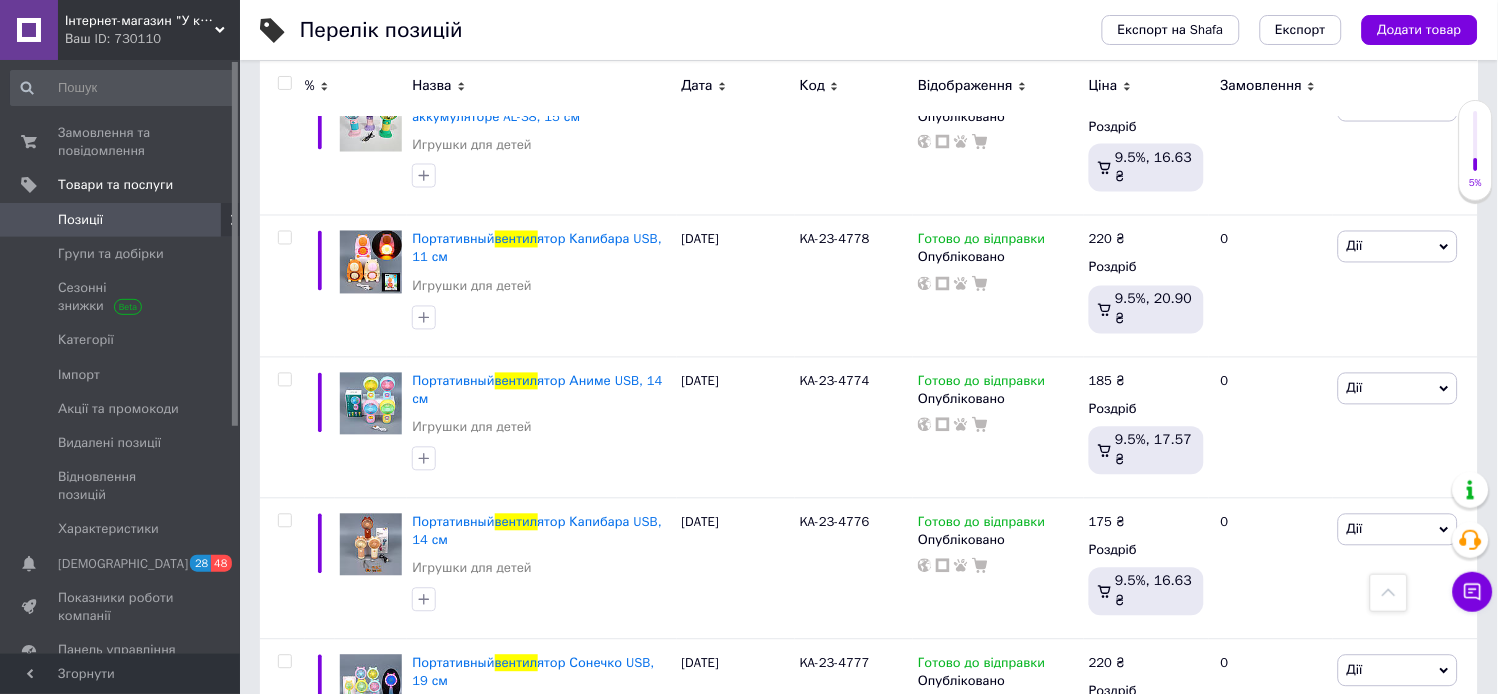 type on "вентил" 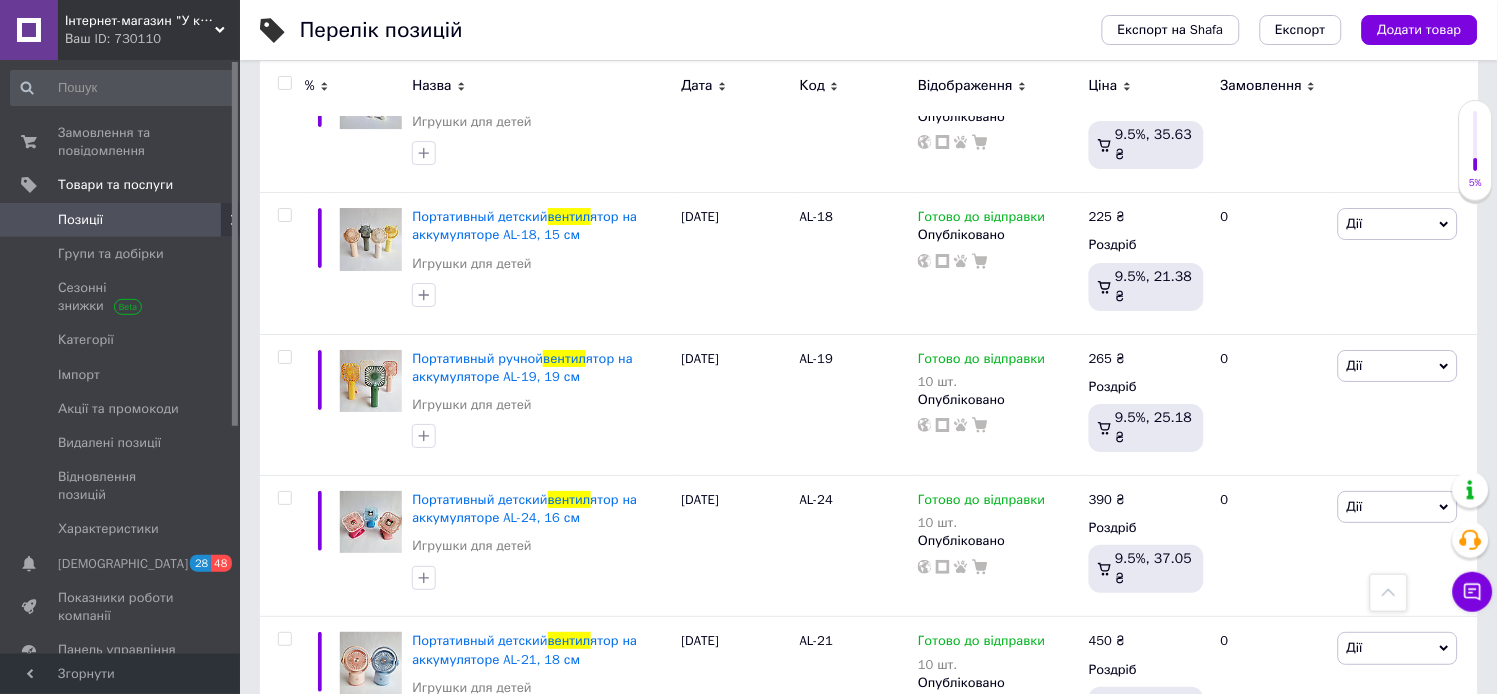 scroll, scrollTop: 4197, scrollLeft: 0, axis: vertical 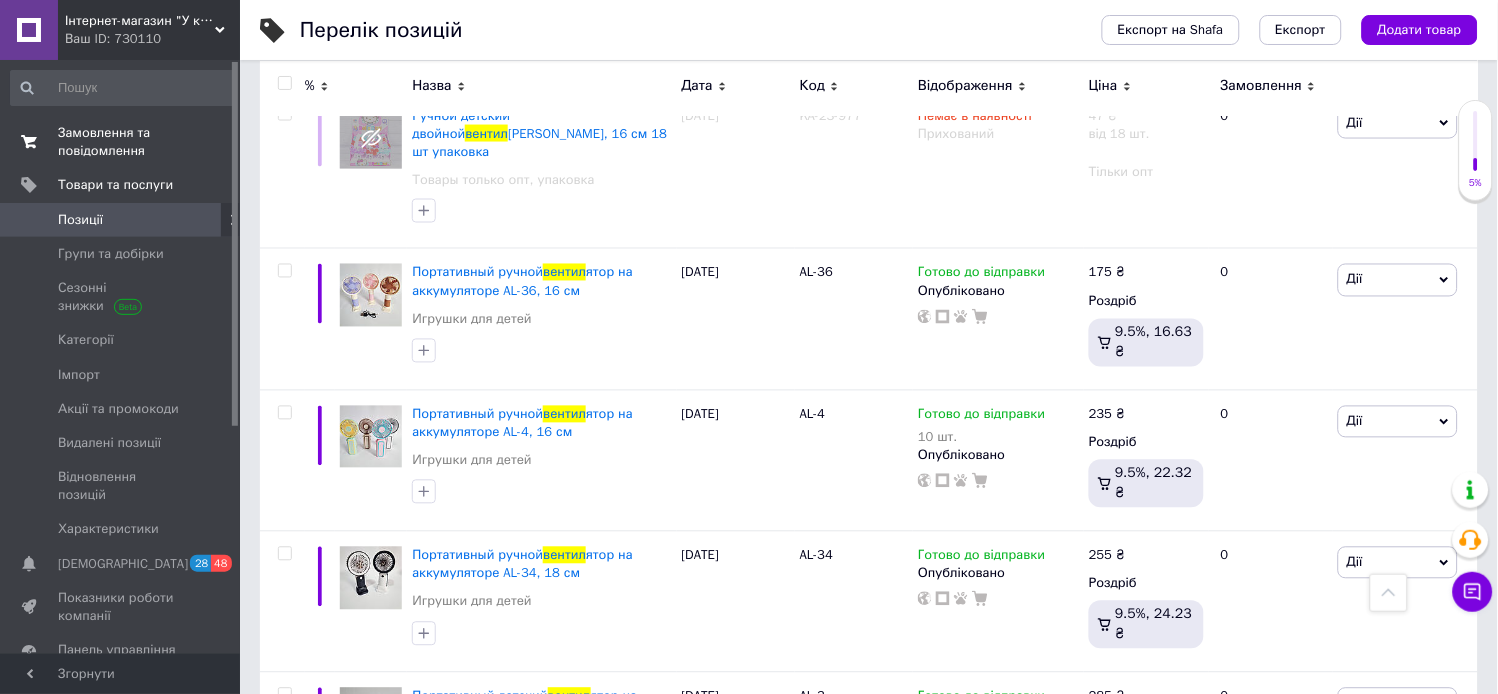 click on "Замовлення та повідомлення" at bounding box center (121, 142) 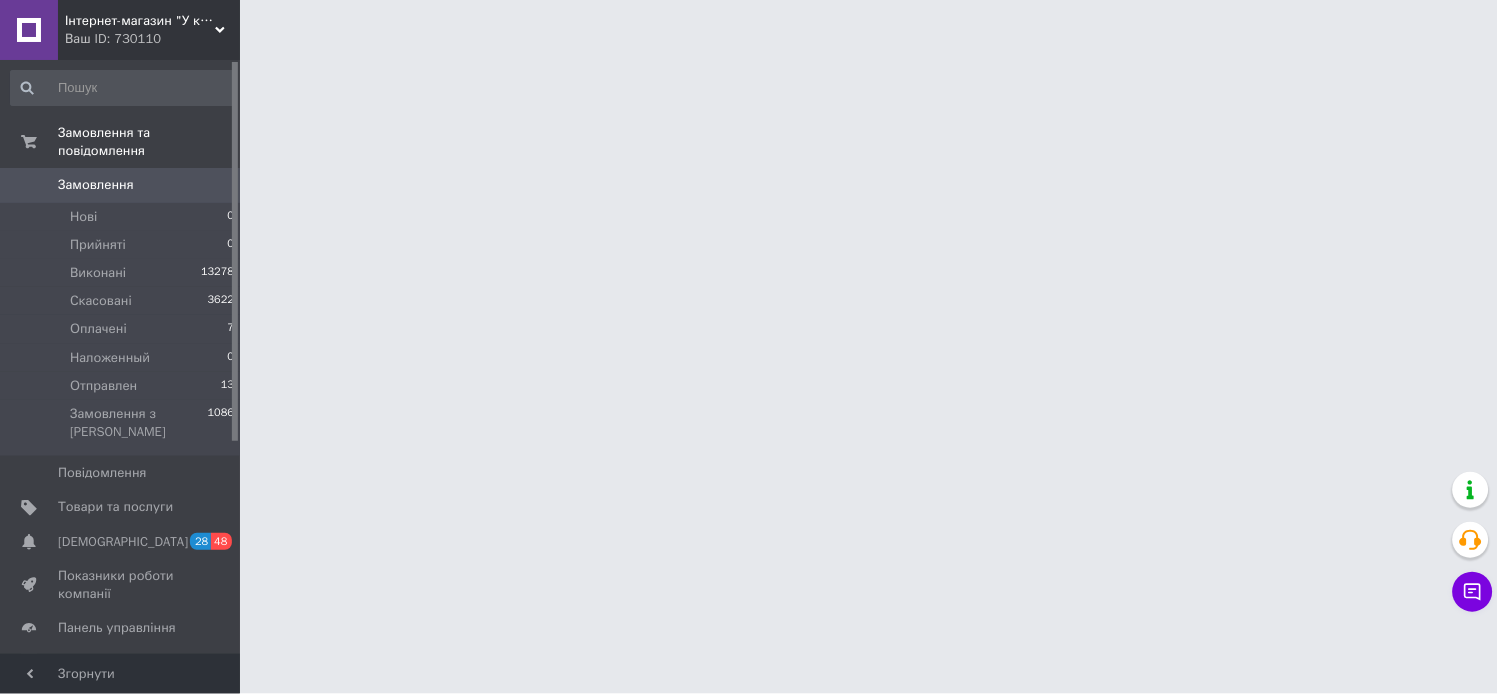 scroll, scrollTop: 0, scrollLeft: 0, axis: both 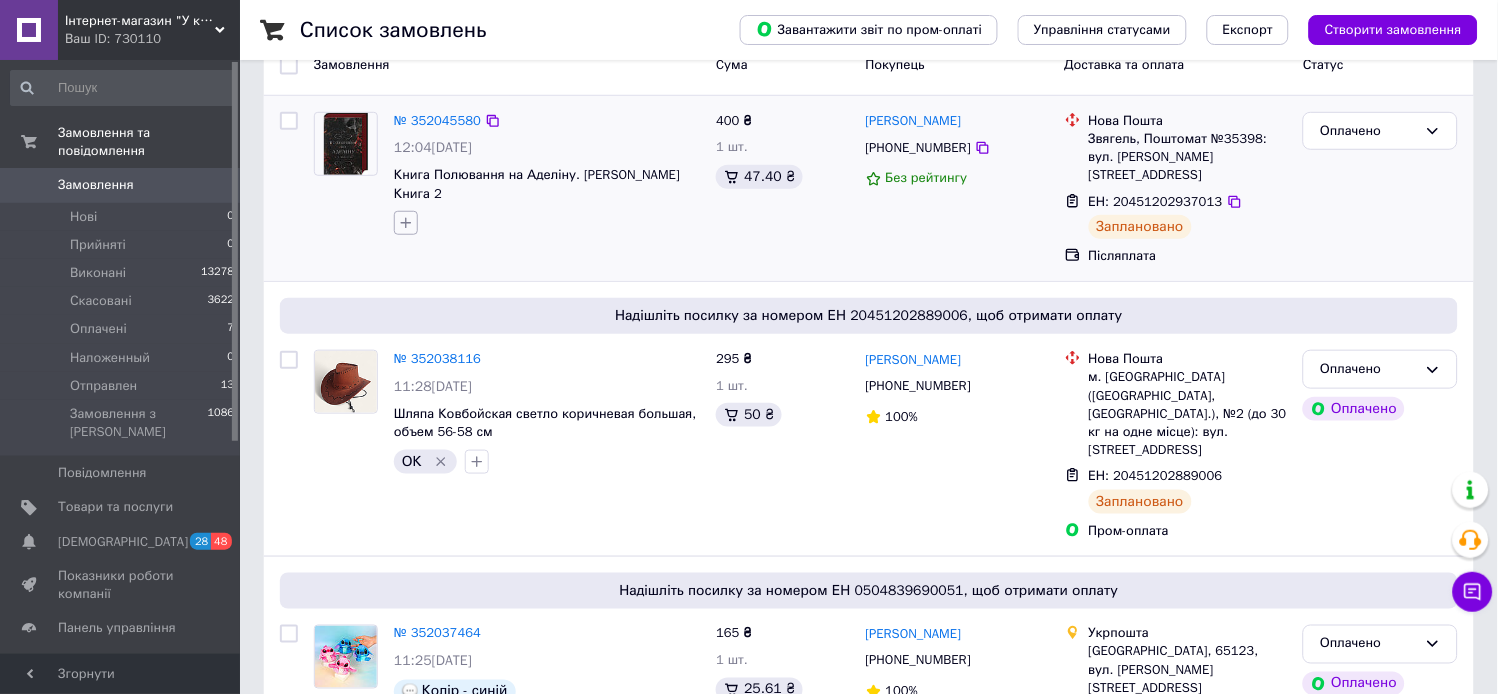 click 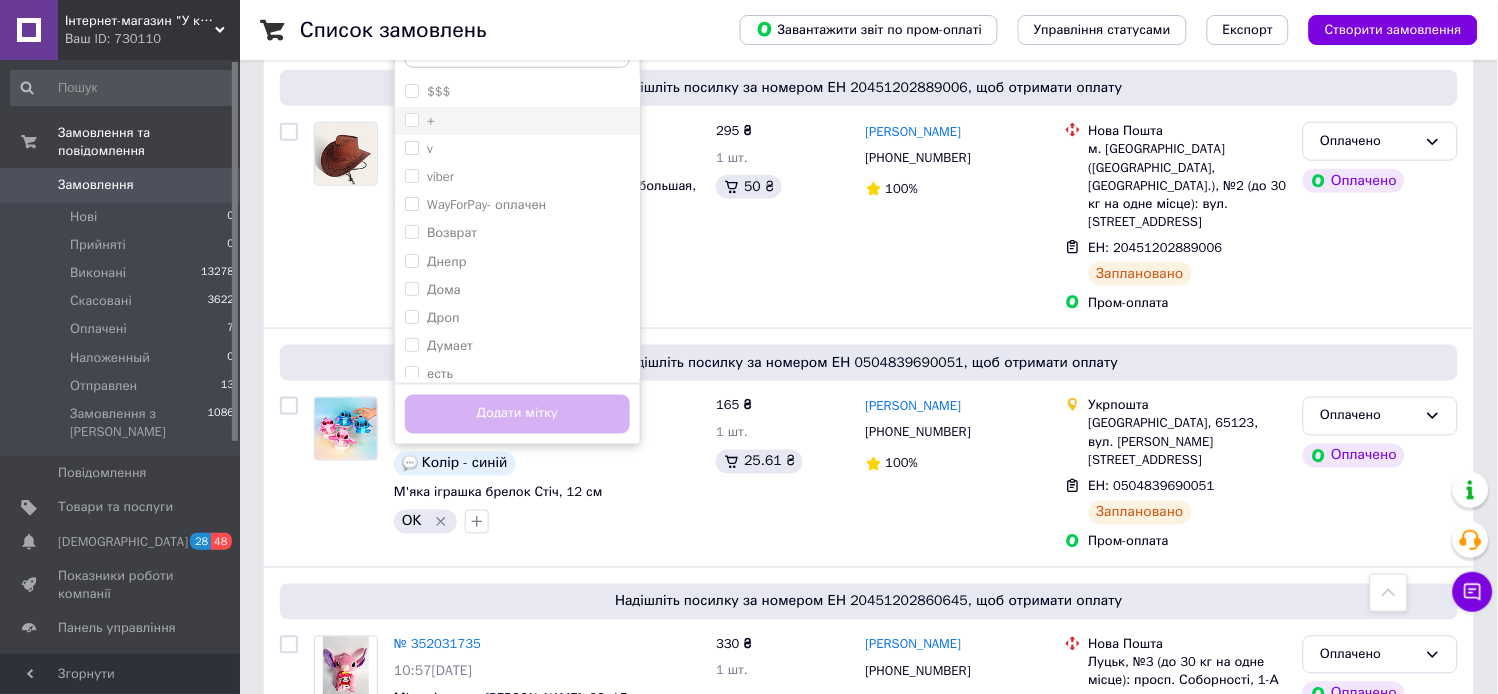 scroll, scrollTop: 444, scrollLeft: 0, axis: vertical 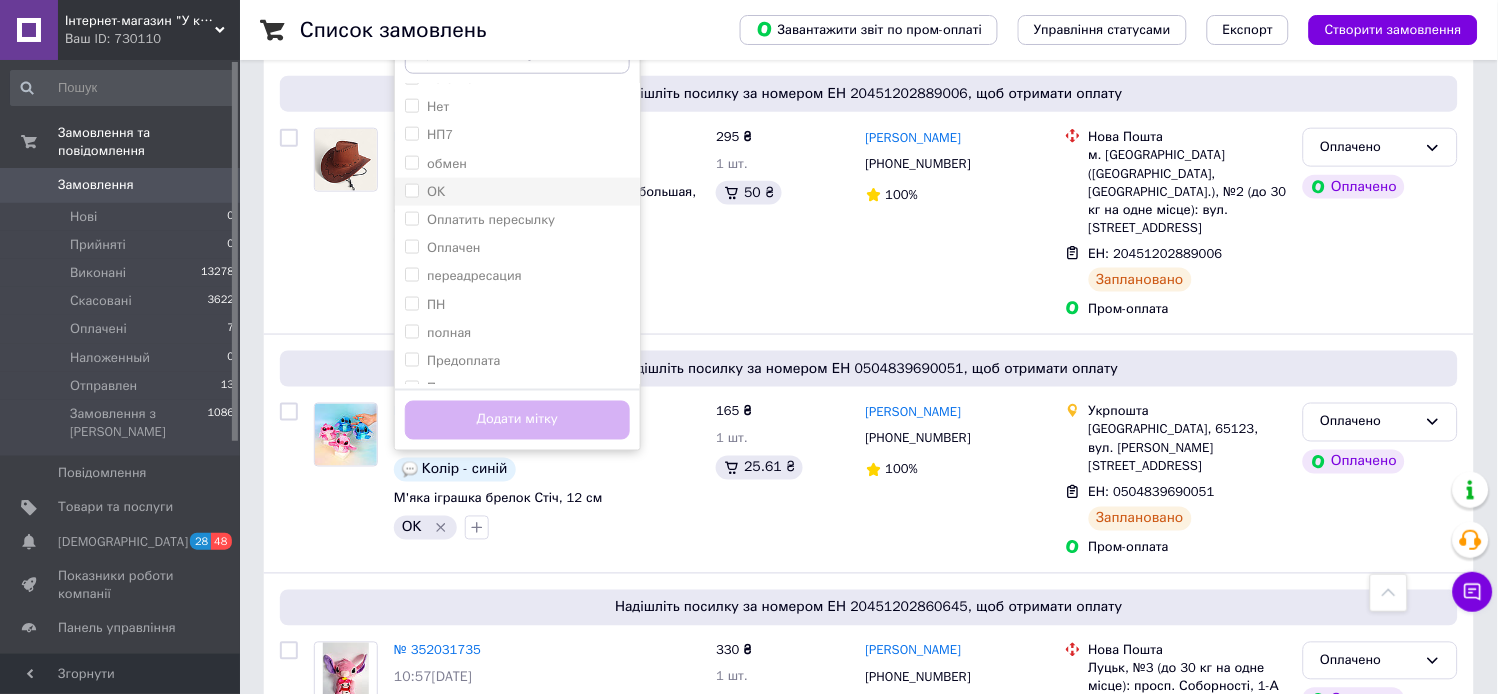 click on "ОК" at bounding box center [436, 191] 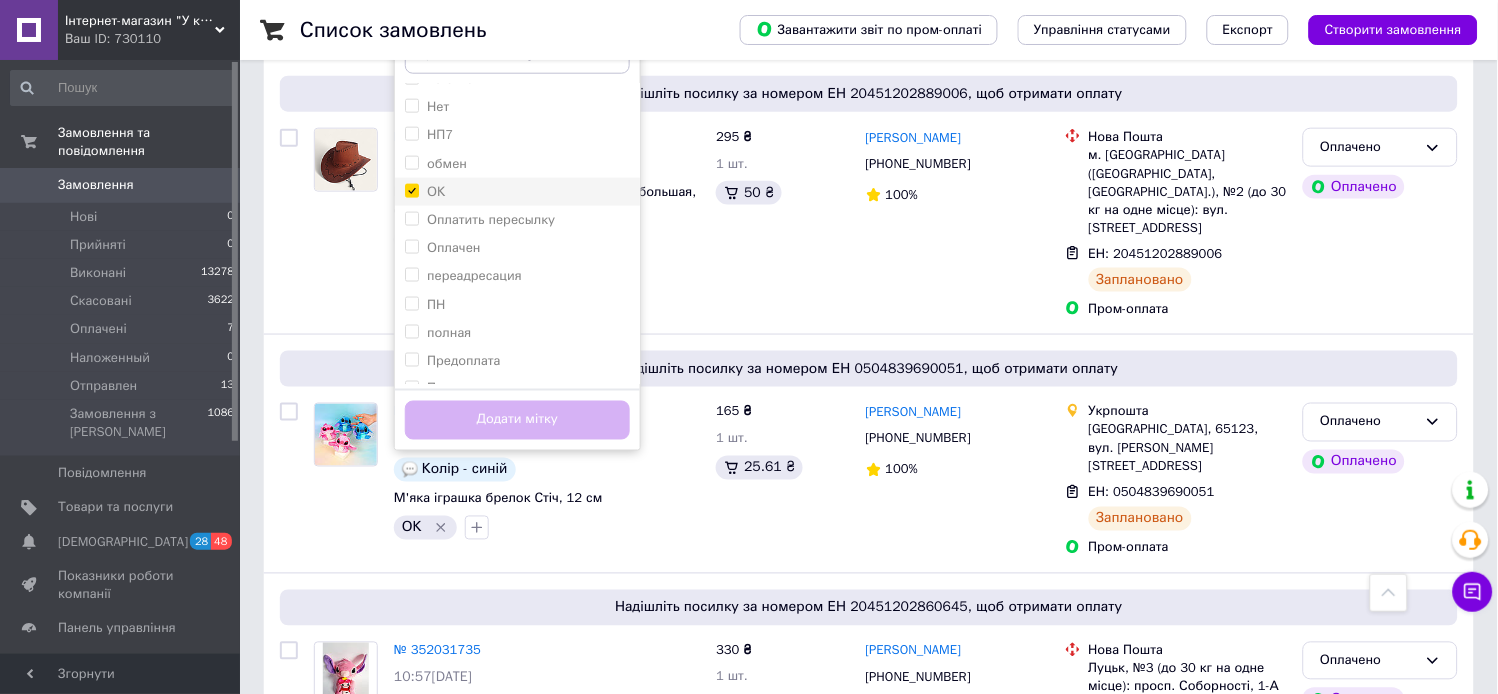 checkbox on "true" 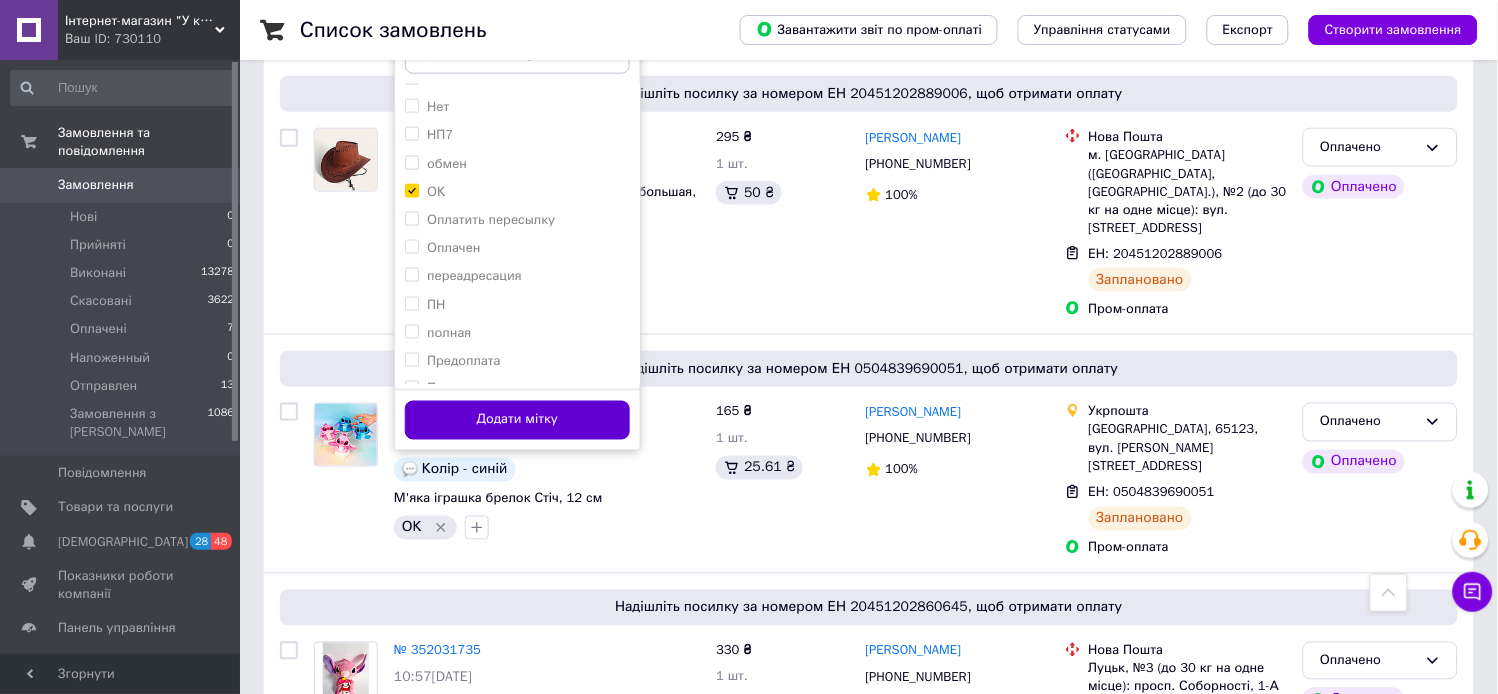 click on "Додати мітку" at bounding box center [517, 420] 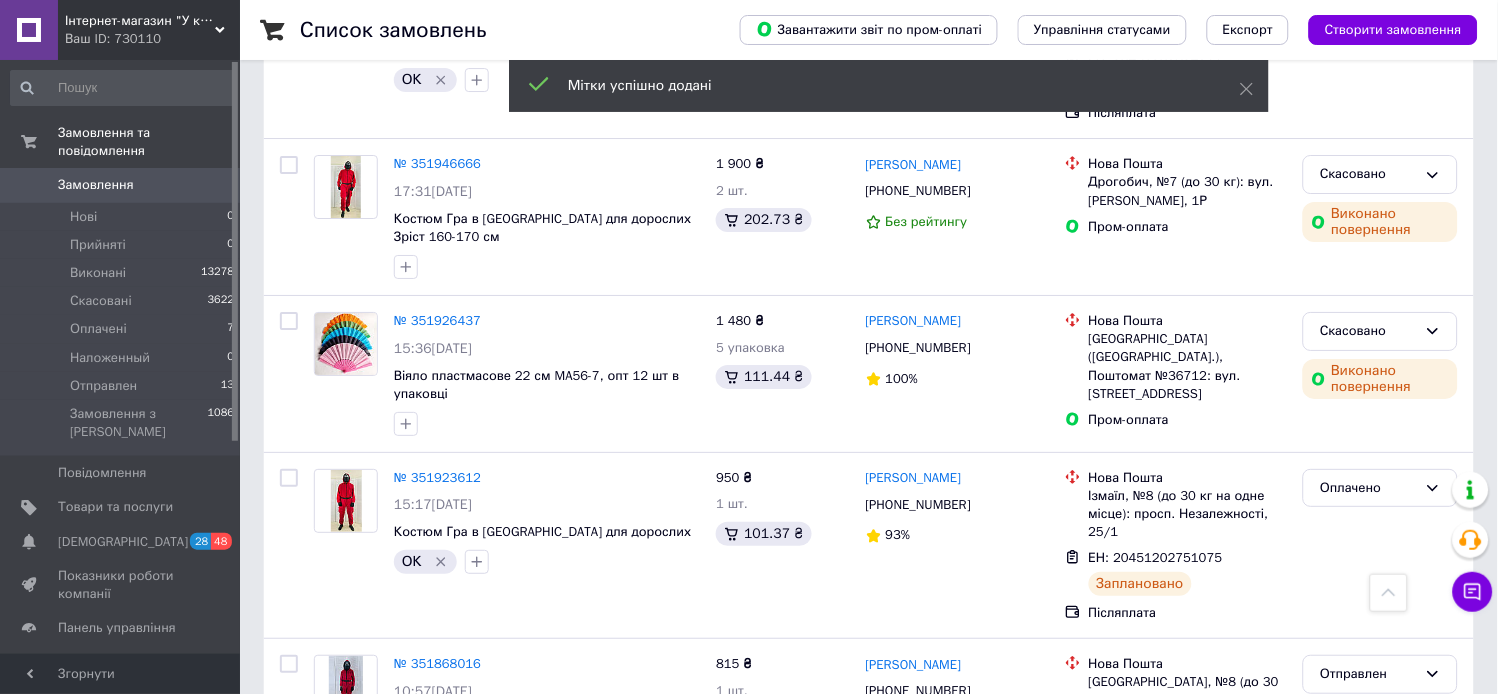 scroll, scrollTop: 1444, scrollLeft: 0, axis: vertical 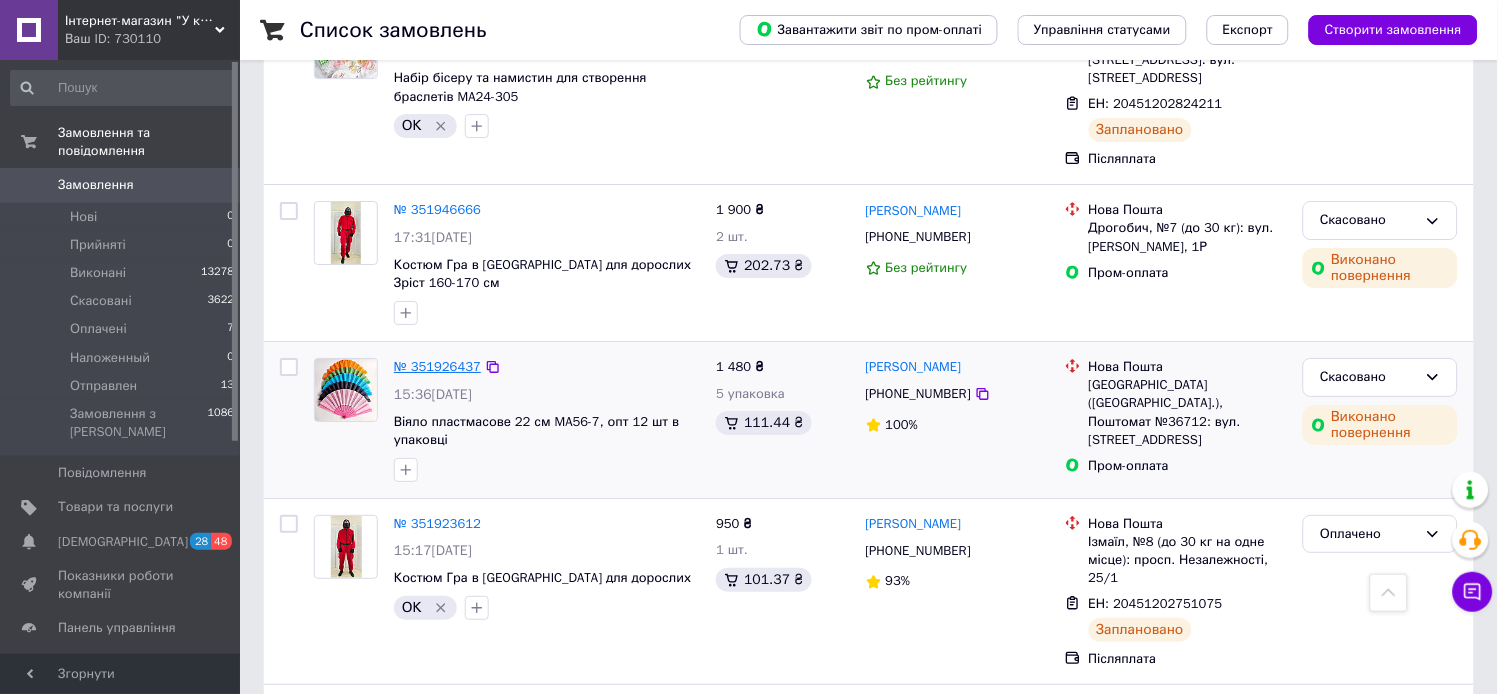 click on "№ 351926437" at bounding box center (437, 366) 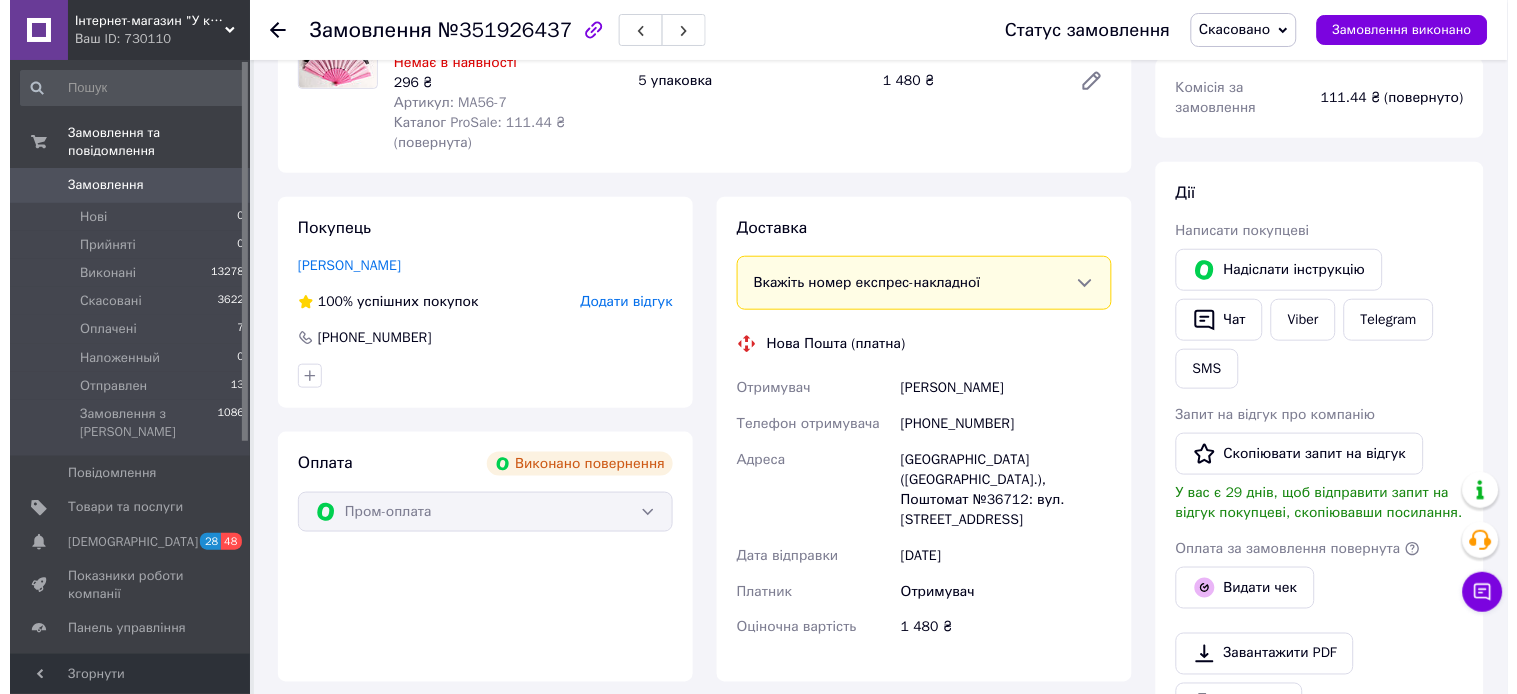 scroll, scrollTop: 0, scrollLeft: 0, axis: both 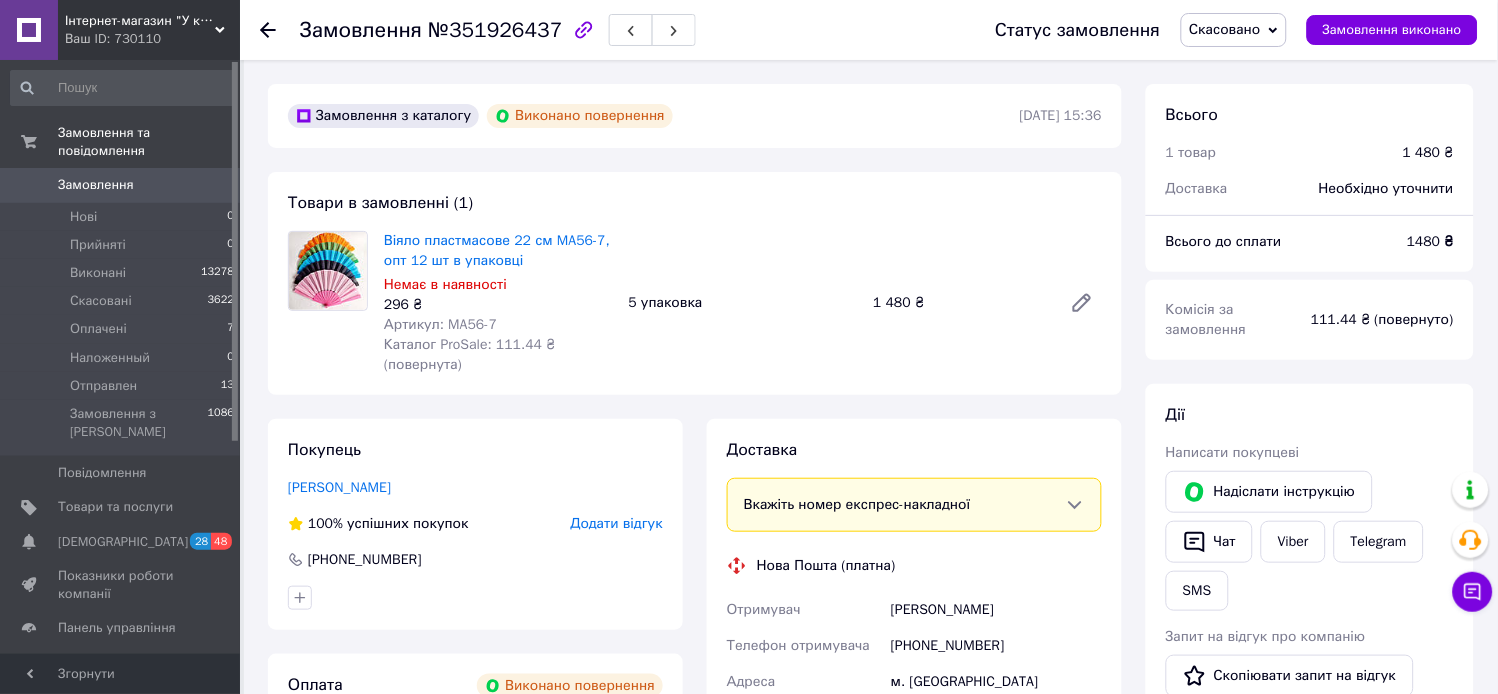 click 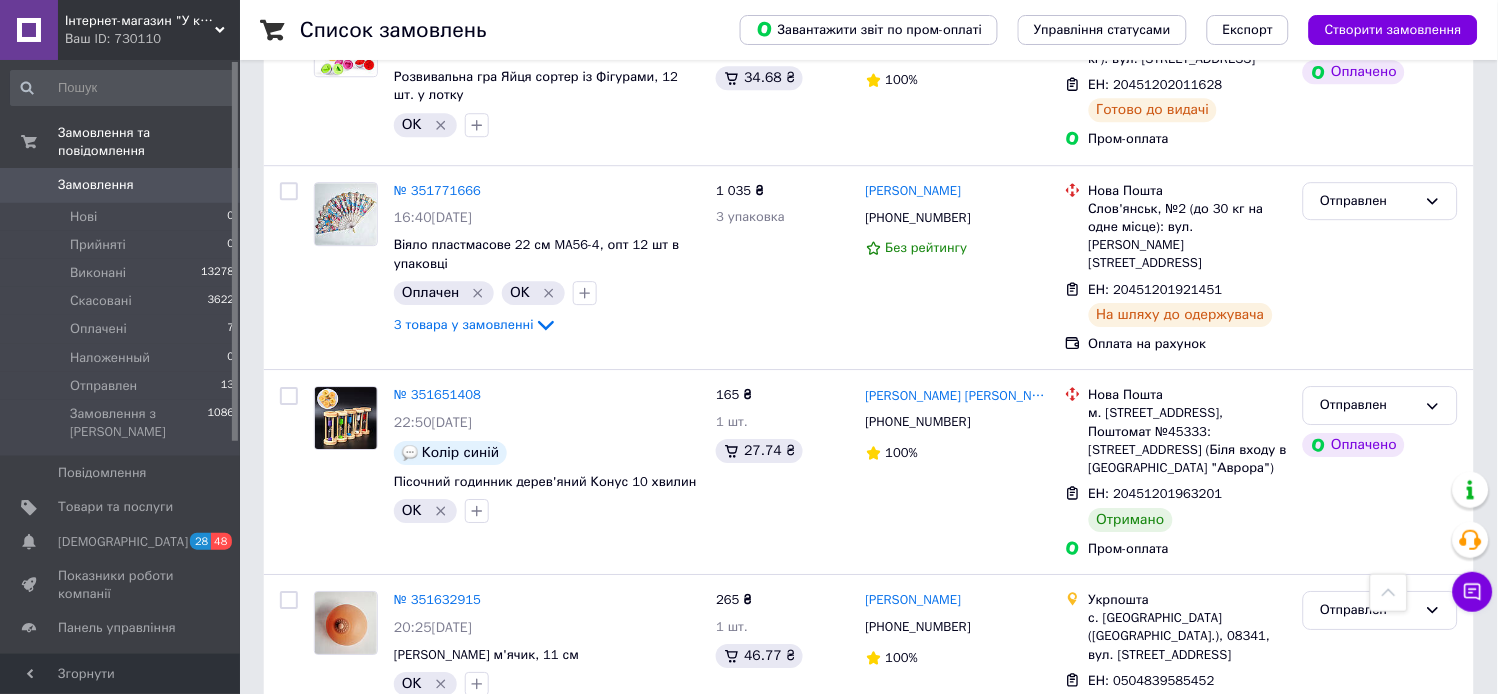 scroll, scrollTop: 2924, scrollLeft: 0, axis: vertical 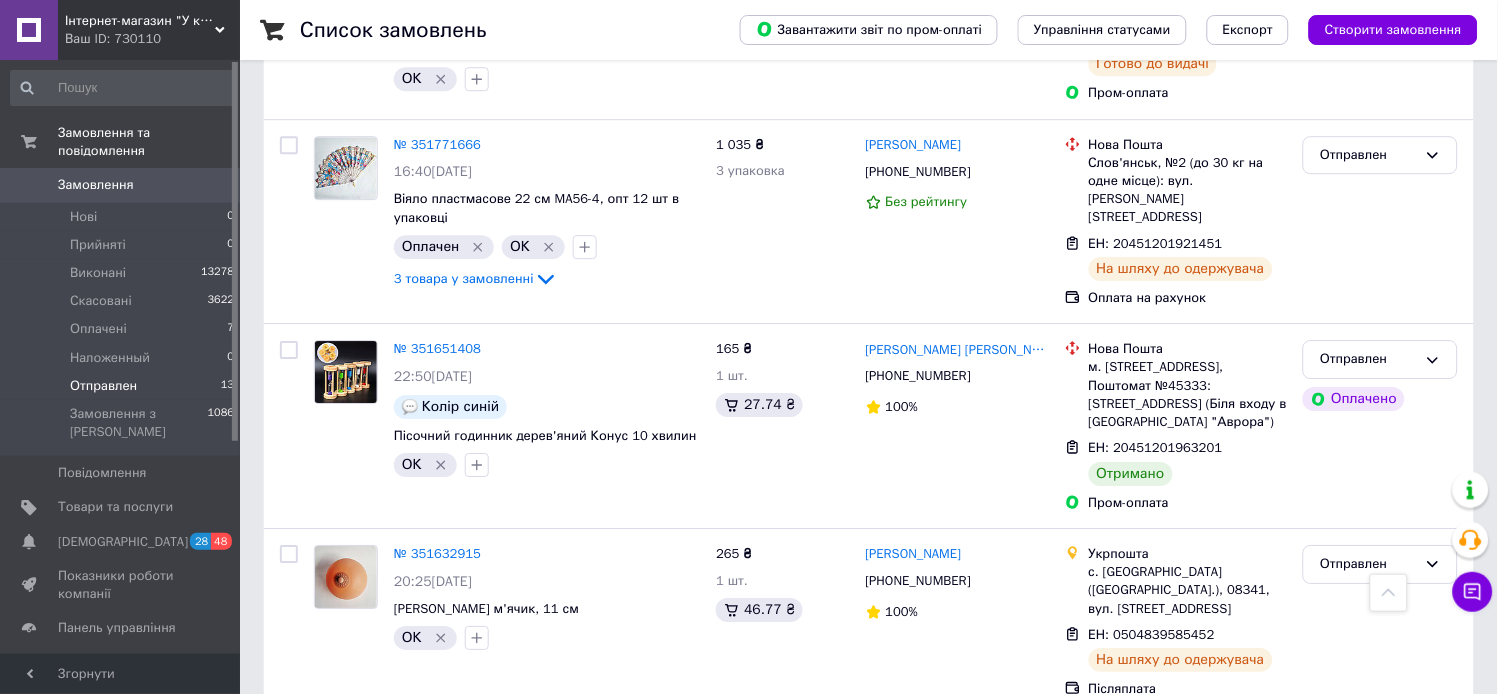 click on "Отправлен" at bounding box center [103, 386] 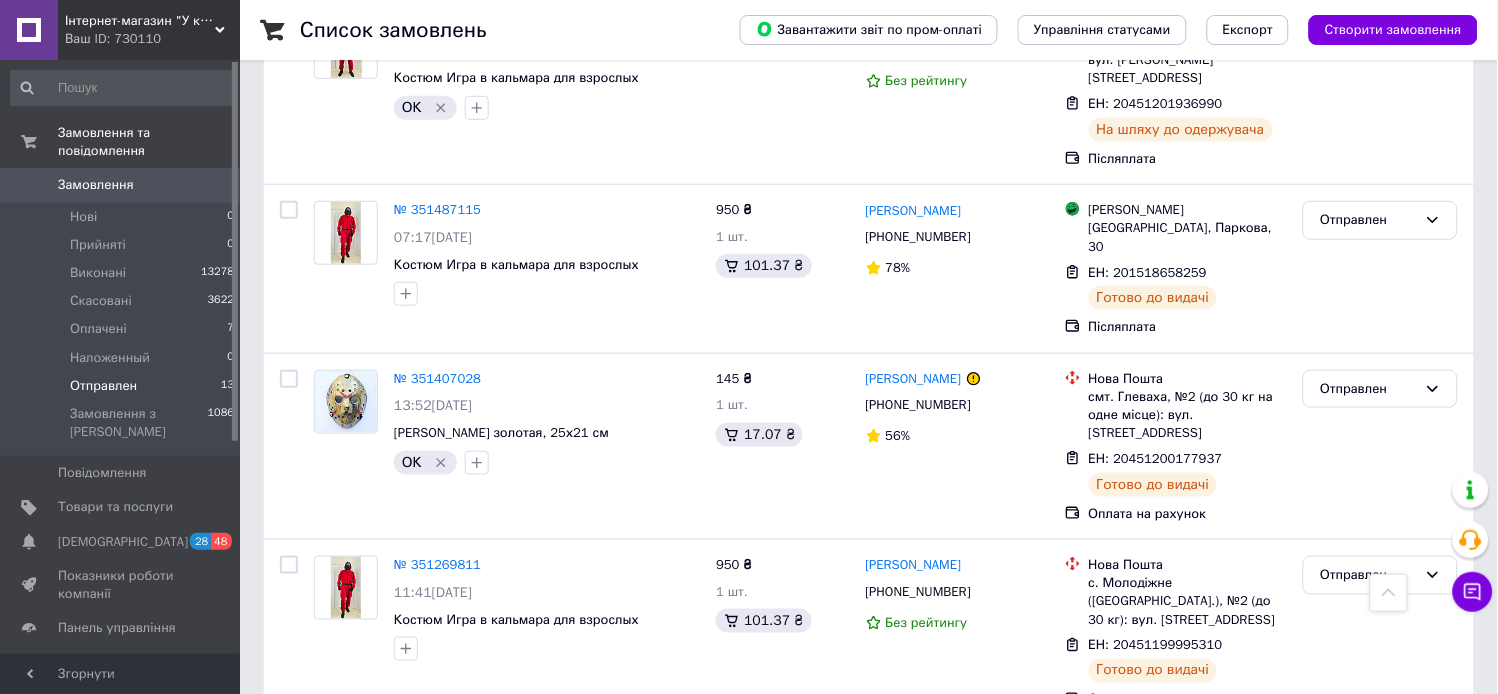 scroll, scrollTop: 1998, scrollLeft: 0, axis: vertical 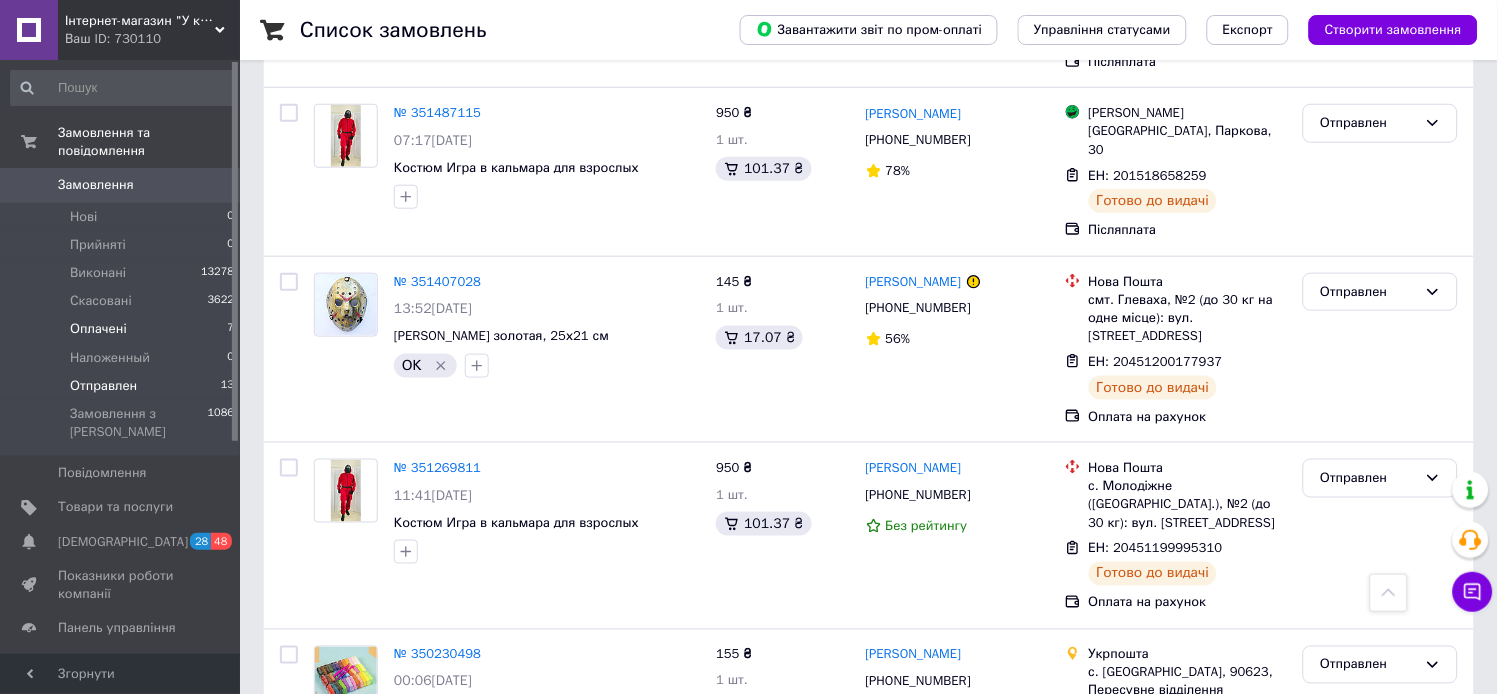 click on "Оплачені 7" at bounding box center (123, 329) 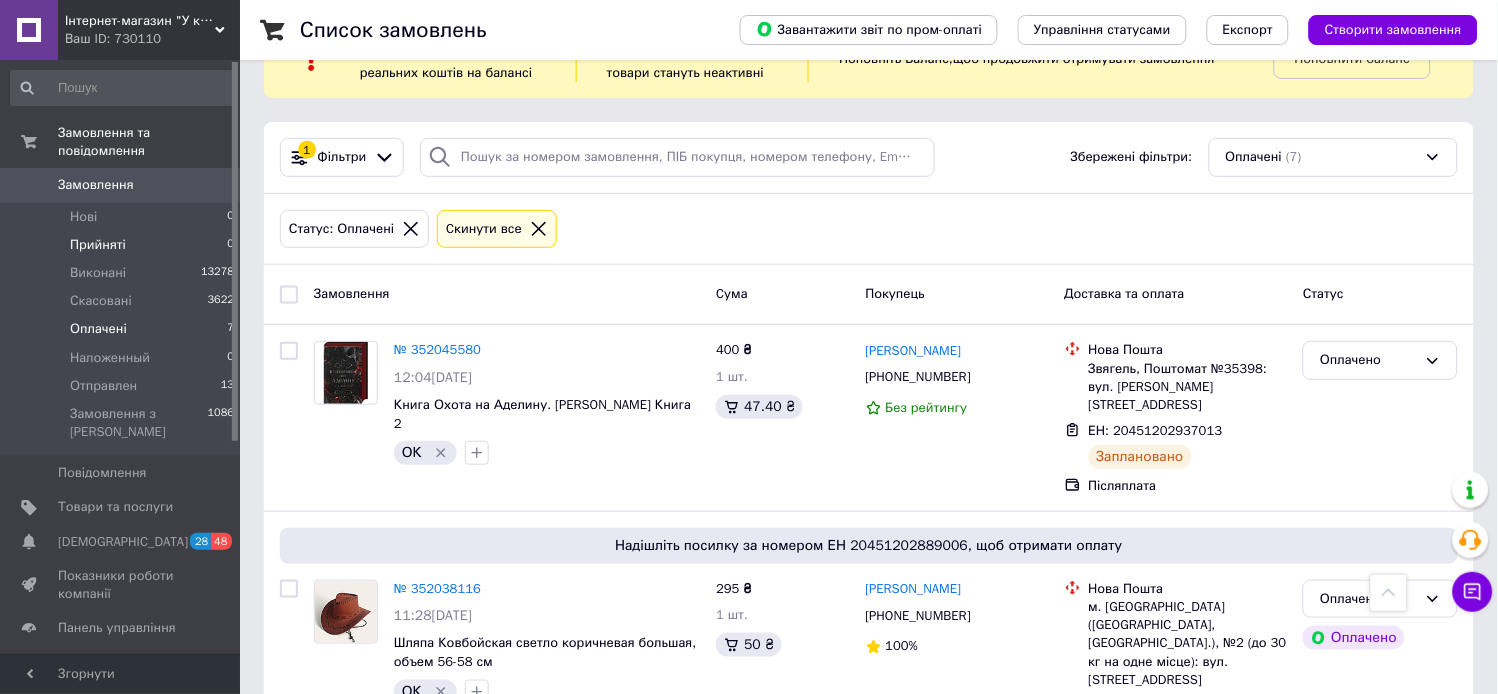 scroll, scrollTop: 0, scrollLeft: 0, axis: both 